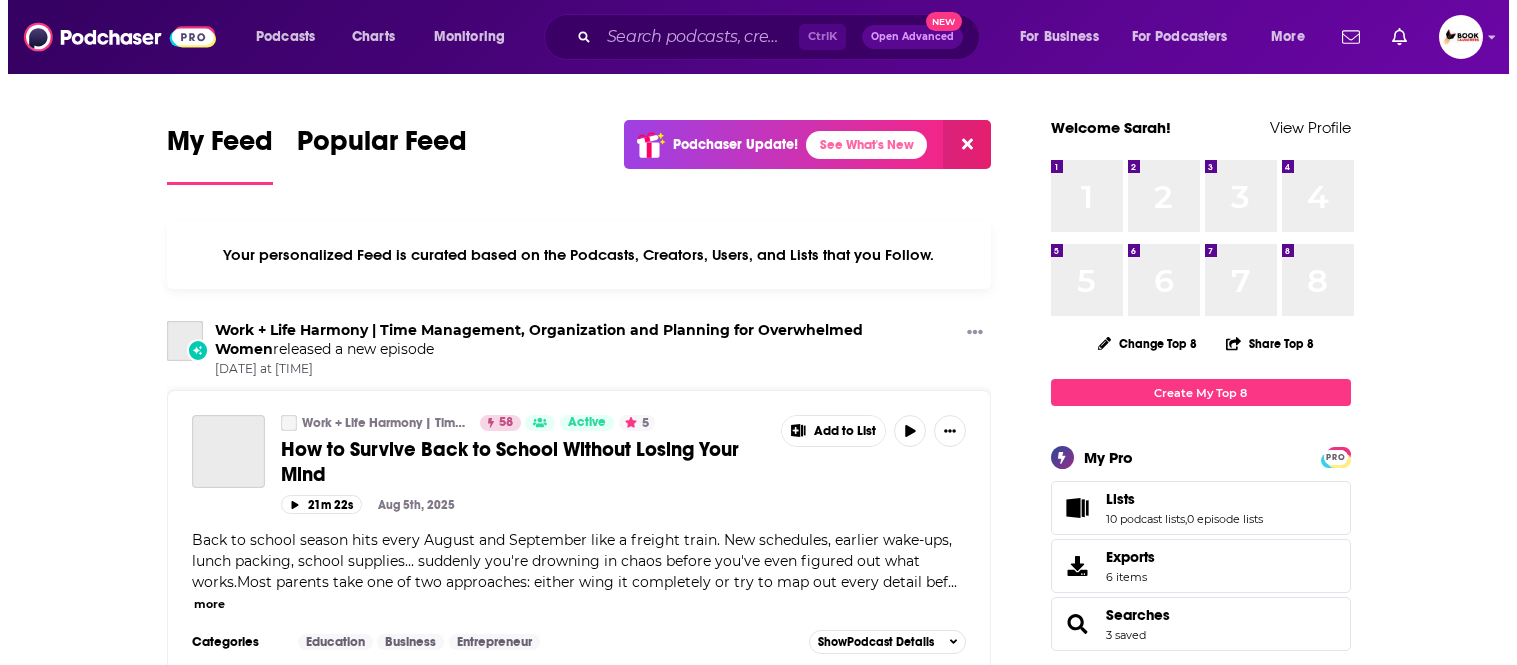scroll, scrollTop: 0, scrollLeft: 0, axis: both 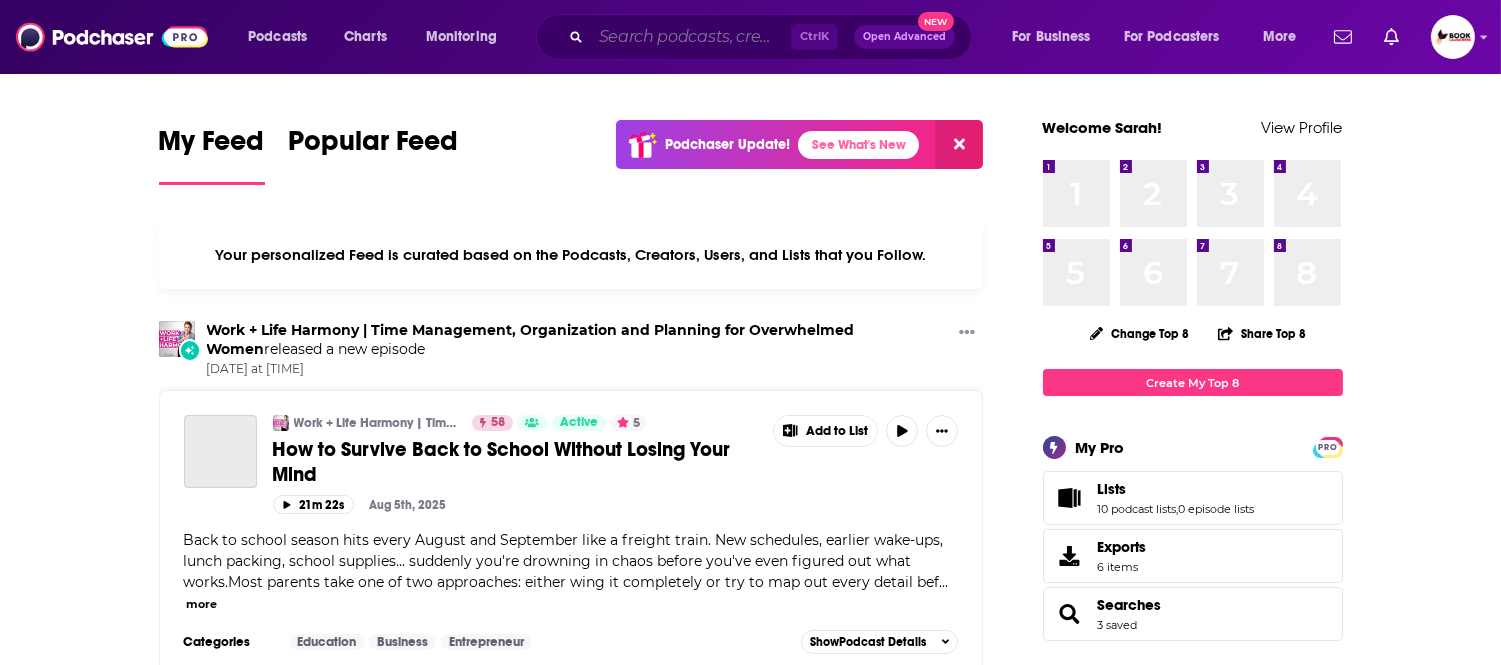 click at bounding box center [691, 37] 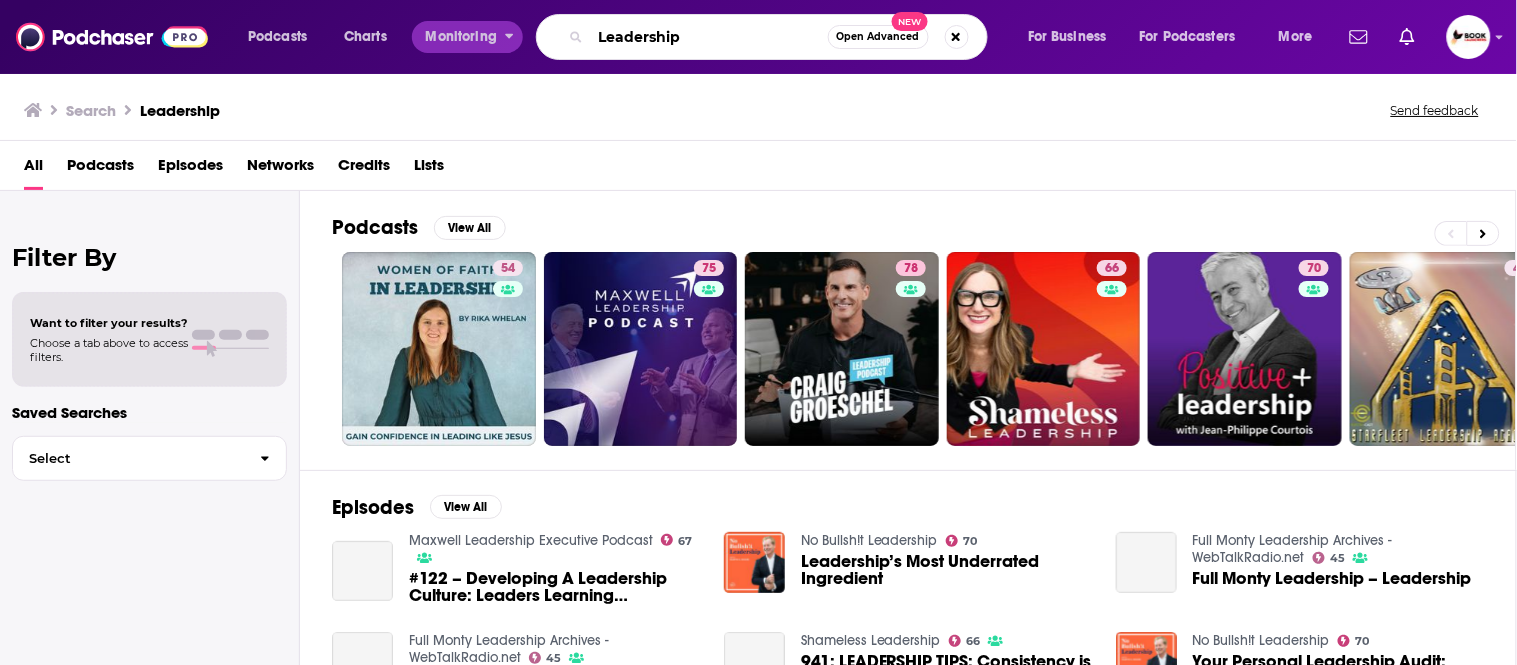 drag, startPoint x: 766, startPoint y: 33, endPoint x: 458, endPoint y: 33, distance: 308 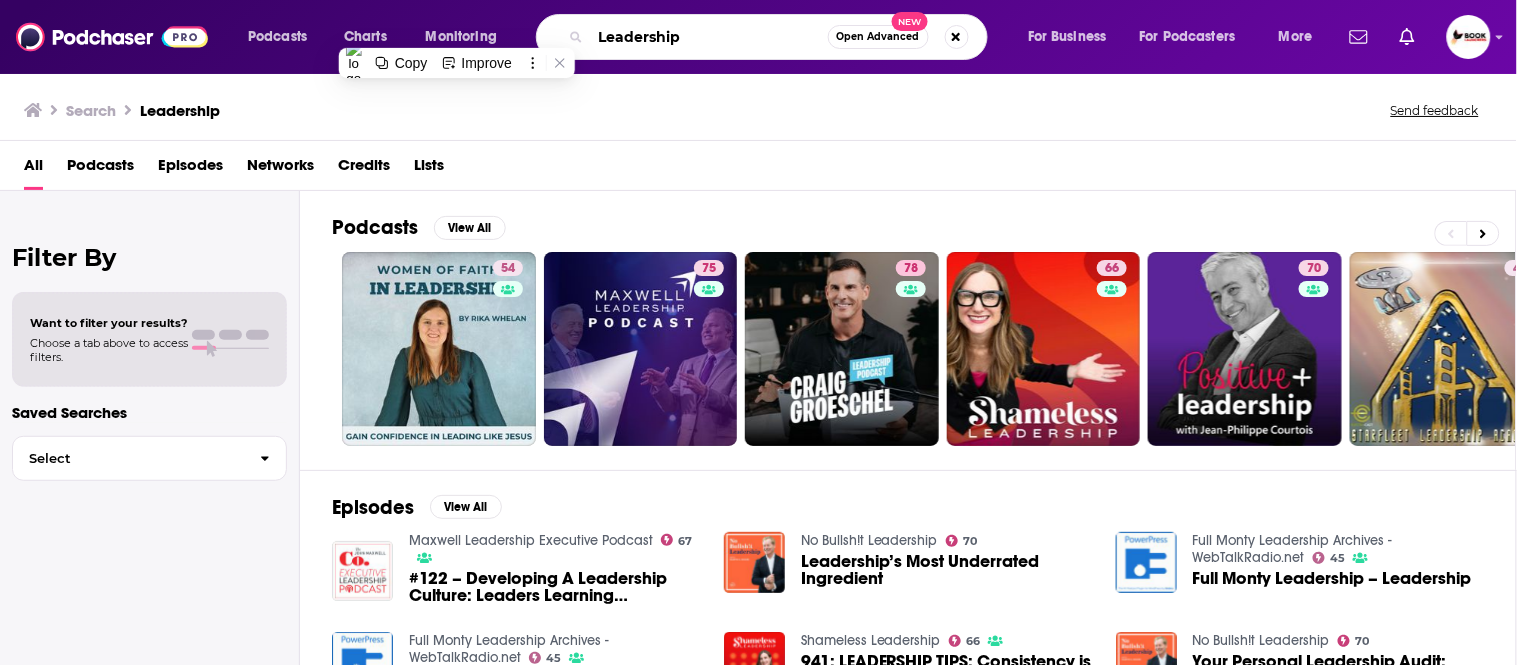 paste on "public speaking" 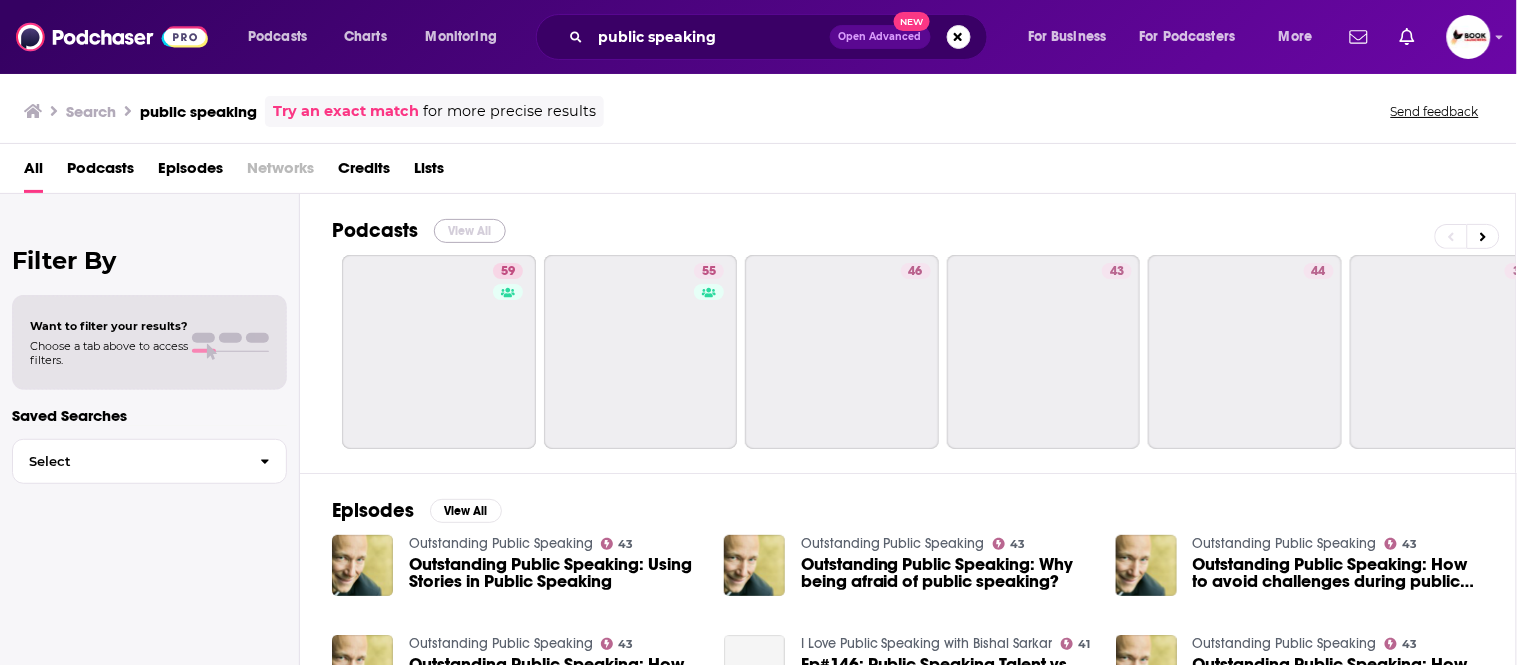 click on "View All" at bounding box center [470, 231] 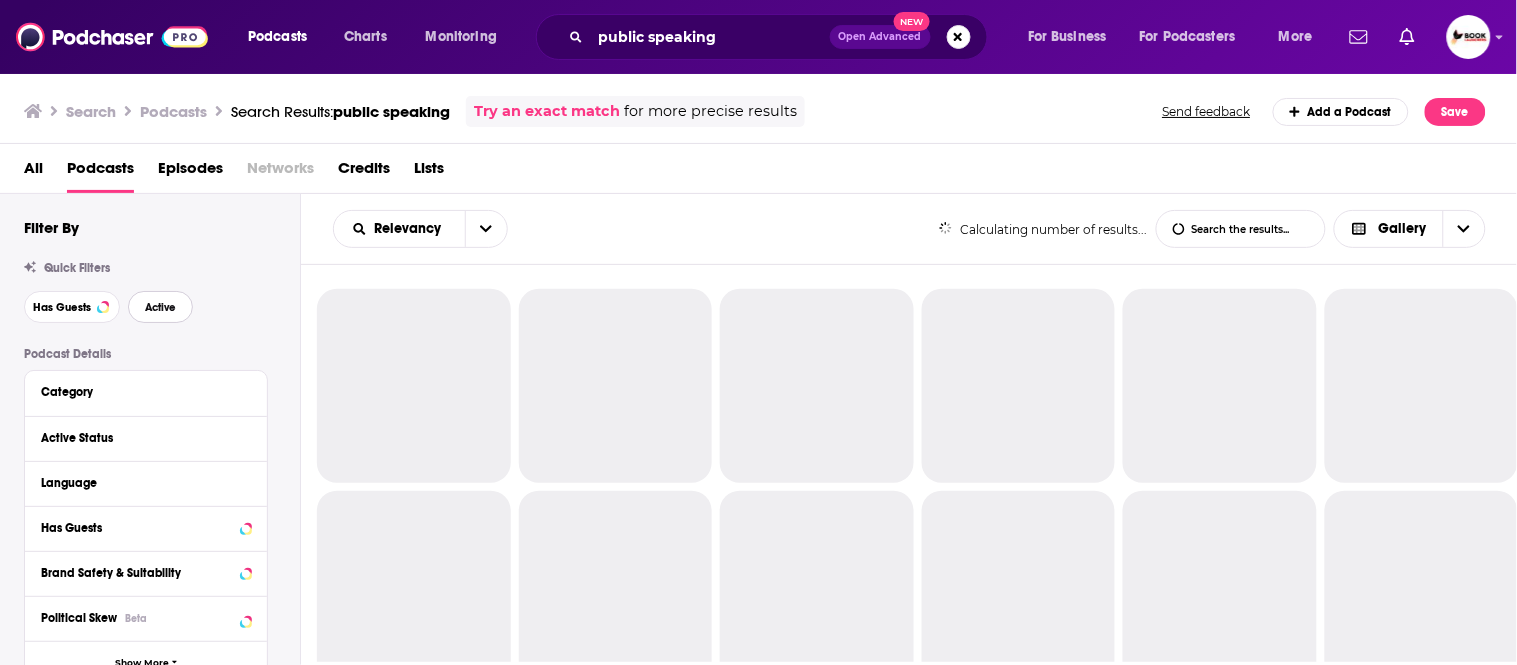 click on "Active" at bounding box center [160, 307] 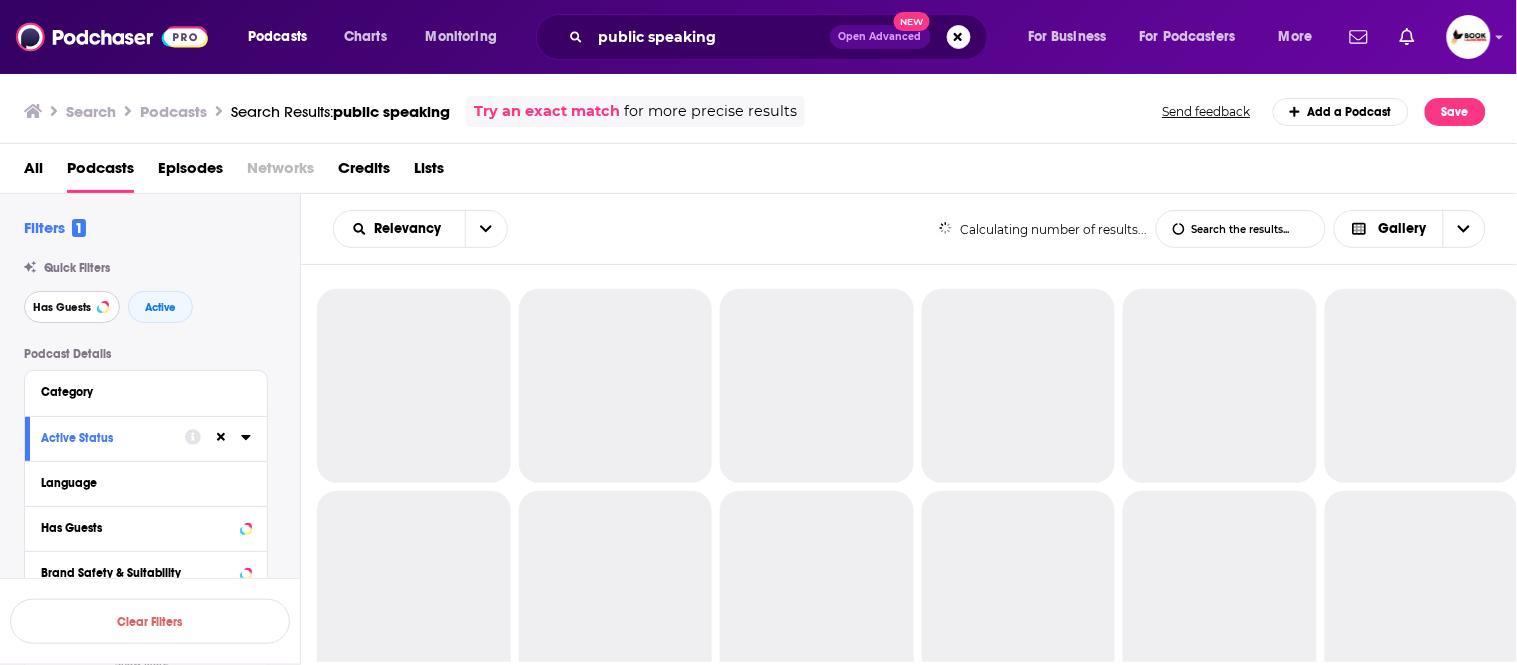 click on "Has Guests" at bounding box center (62, 307) 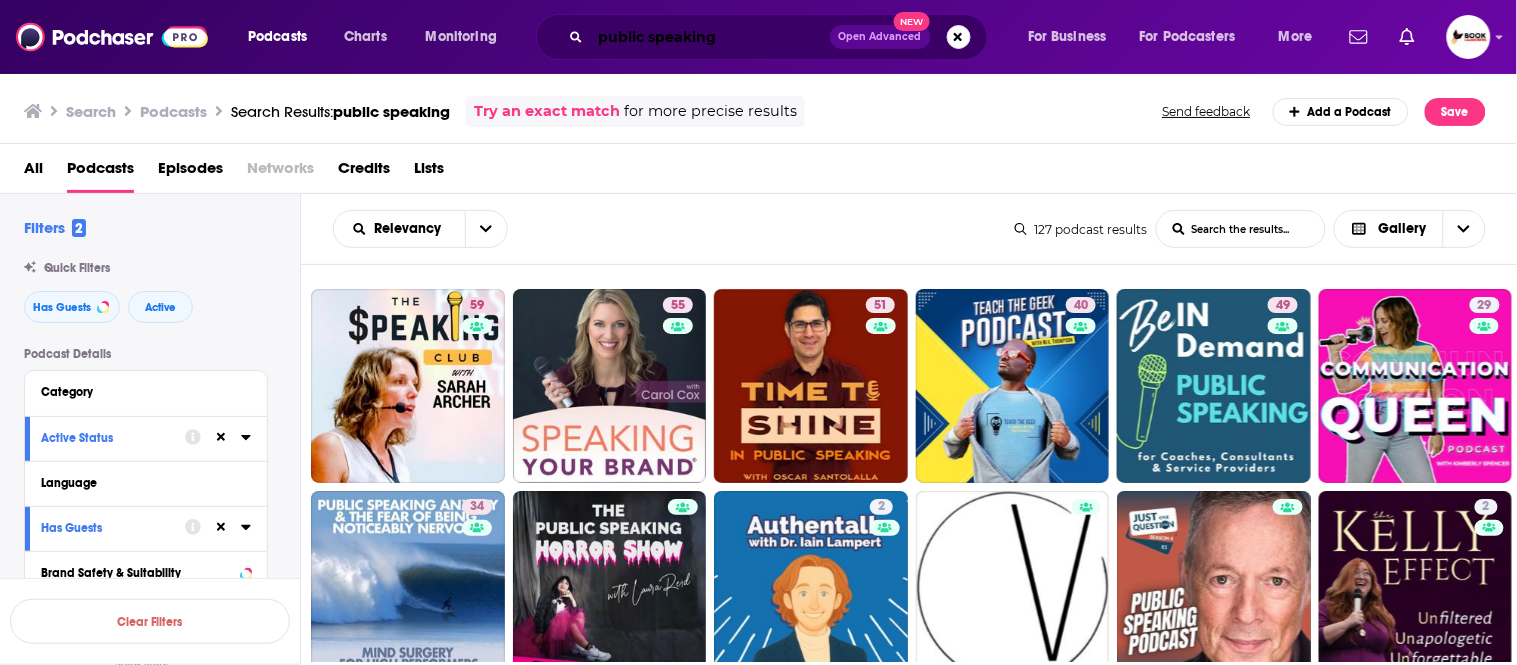click on "public speaking" at bounding box center (710, 37) 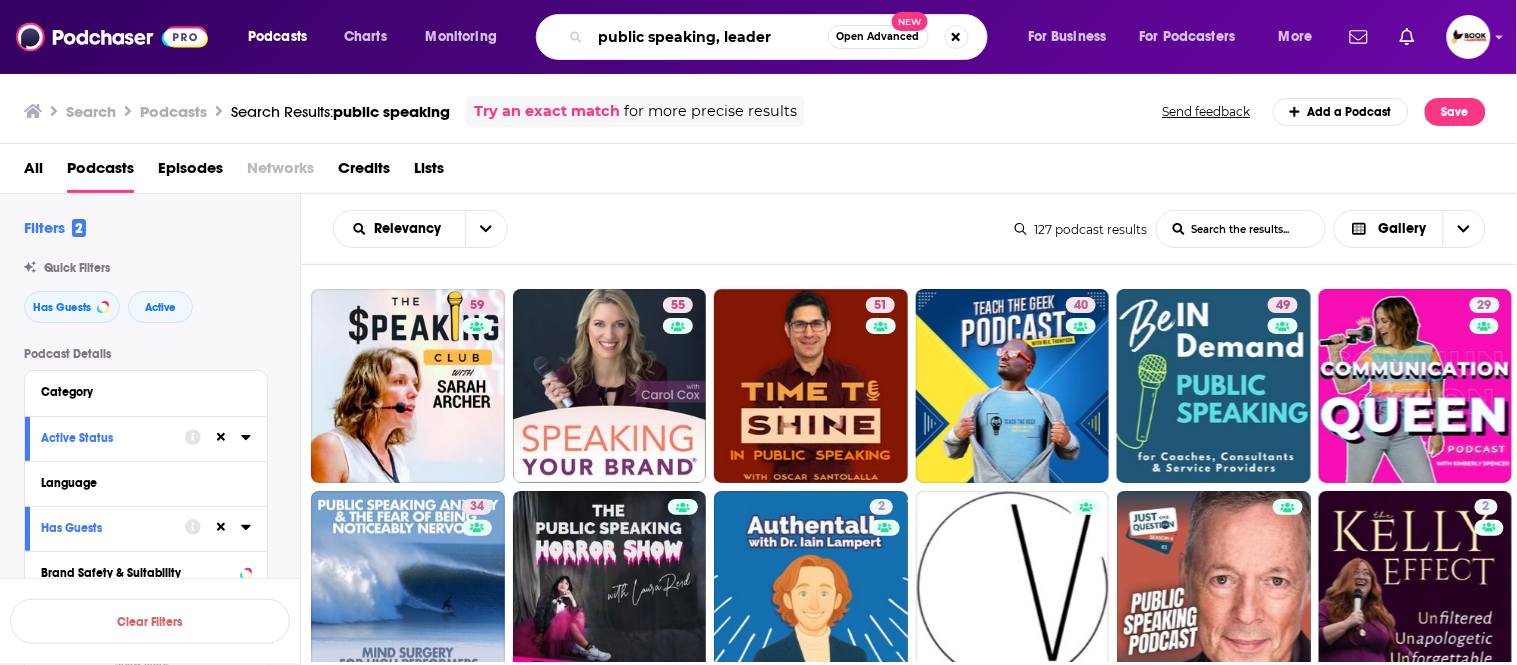 type on "public speaking, leader" 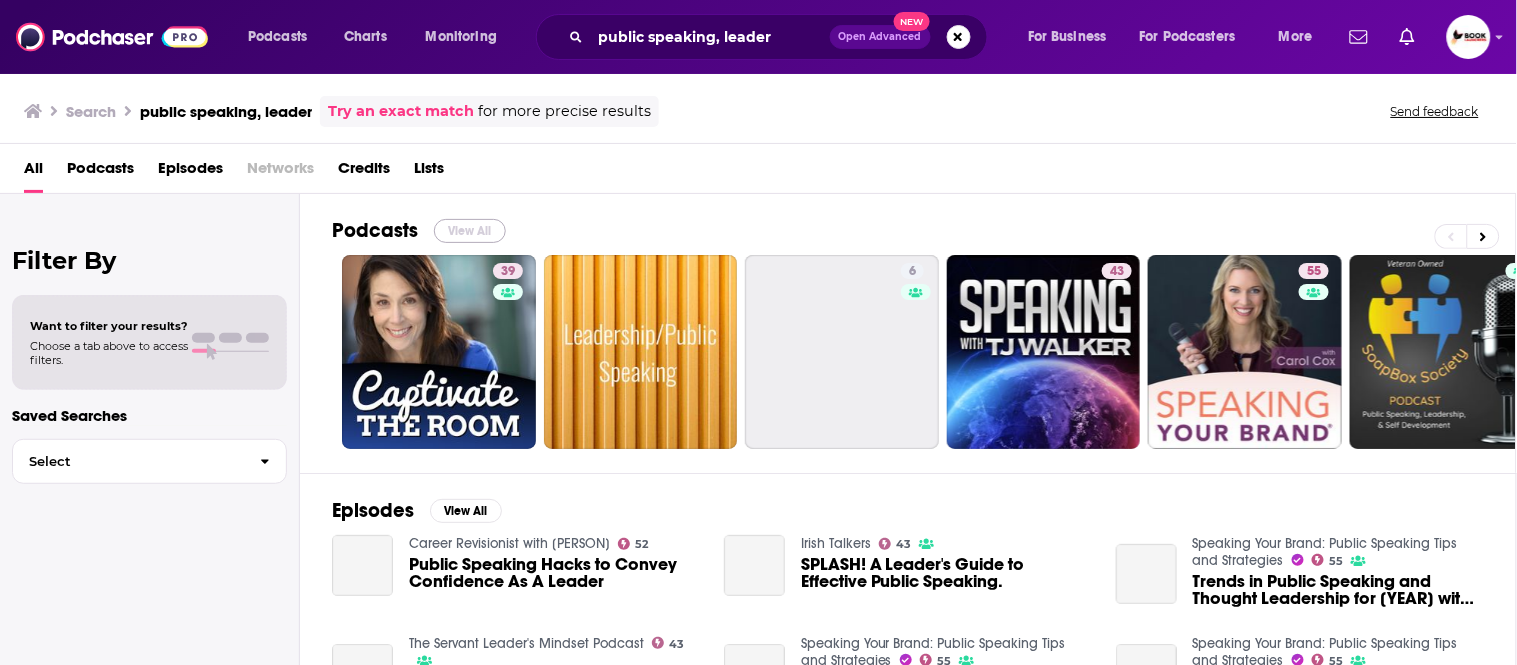 click on "View All" at bounding box center (470, 231) 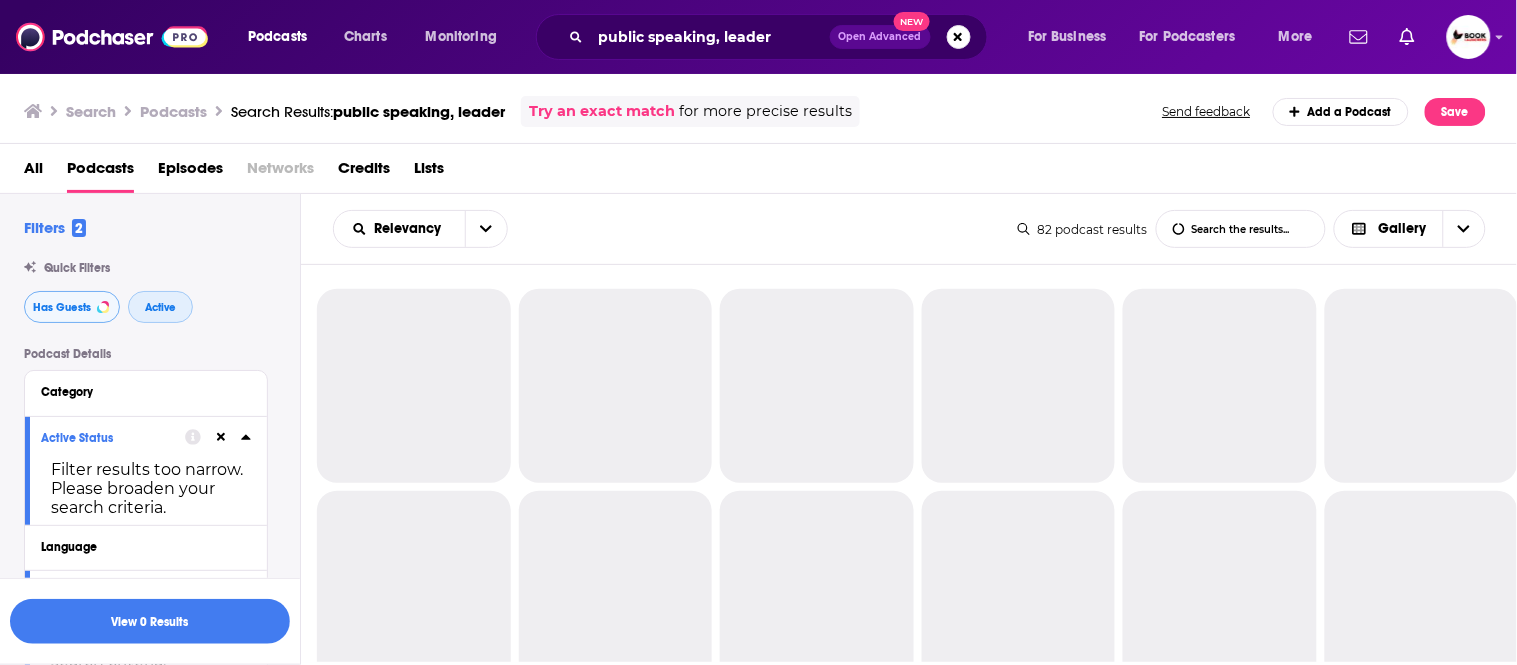 click on "Active" at bounding box center [160, 307] 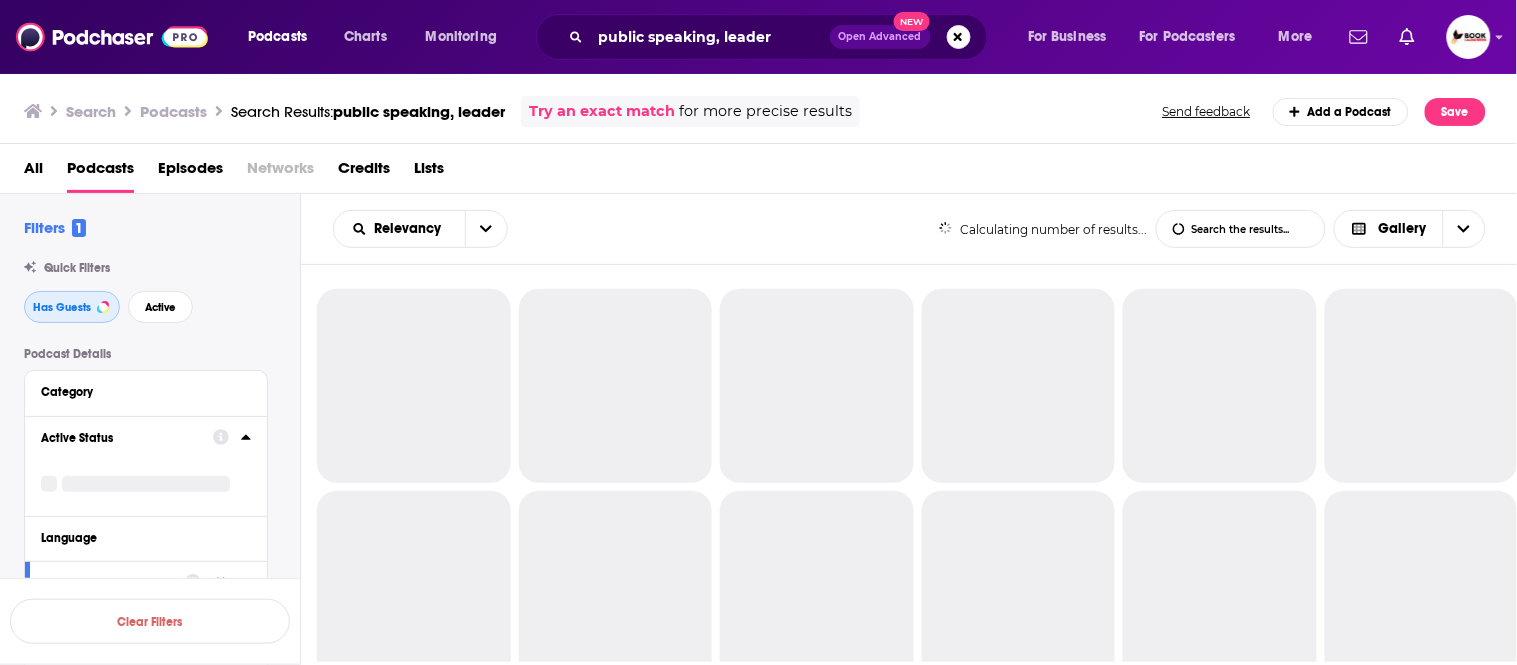 click on "Has Guests" at bounding box center (62, 307) 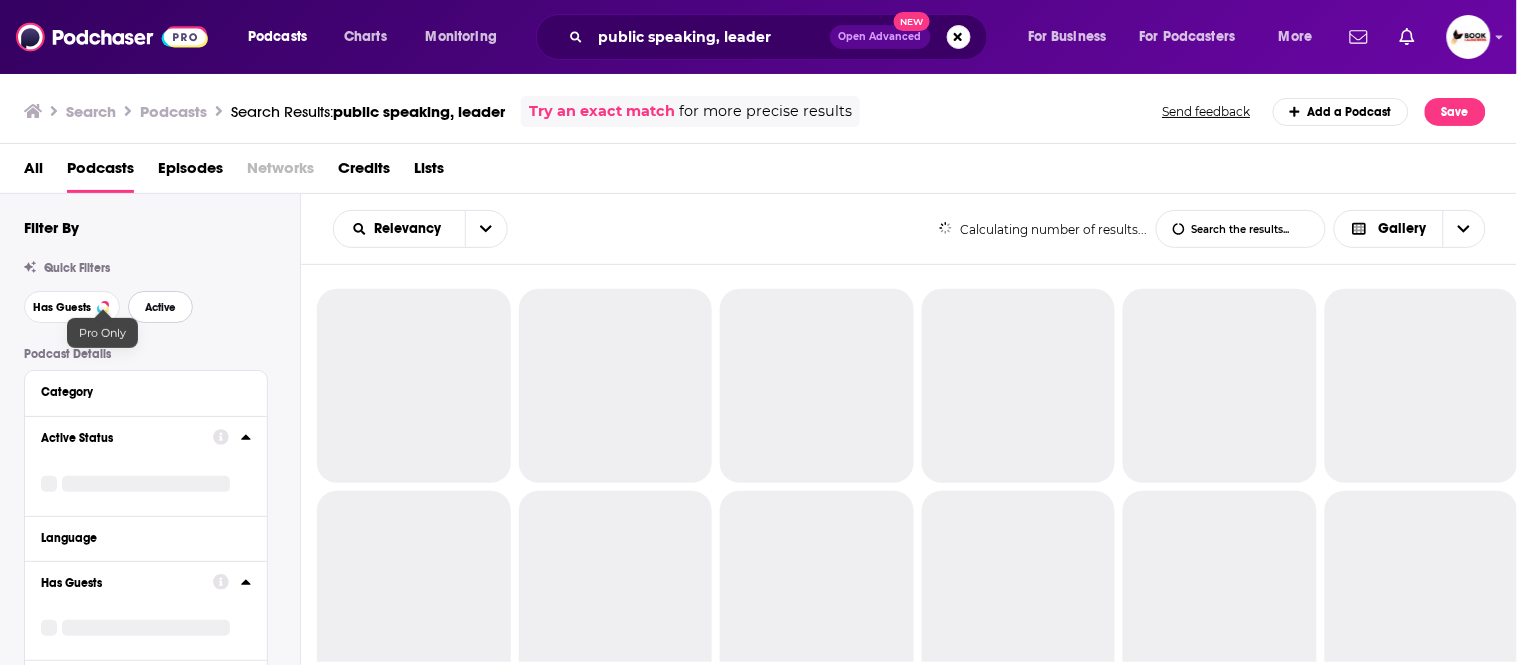 click on "Active" at bounding box center (160, 307) 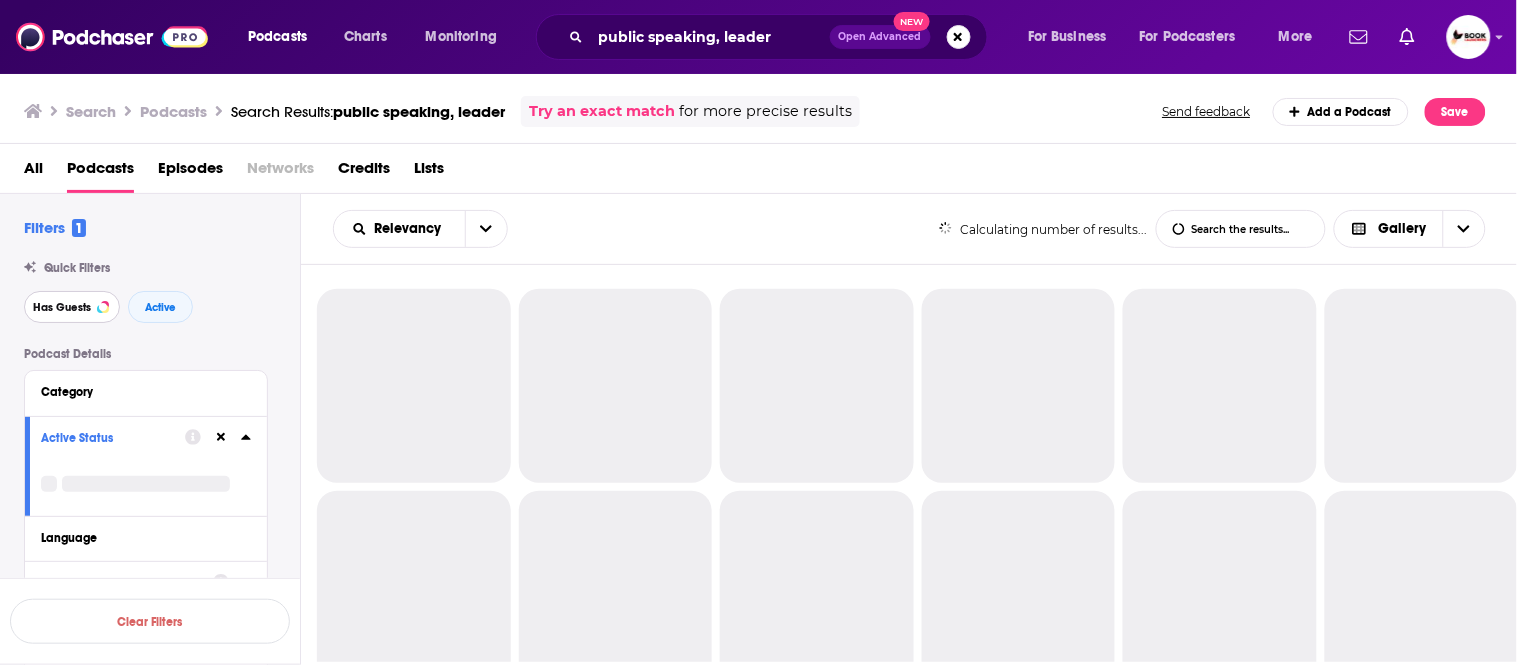 click on "Has Guests" at bounding box center [62, 307] 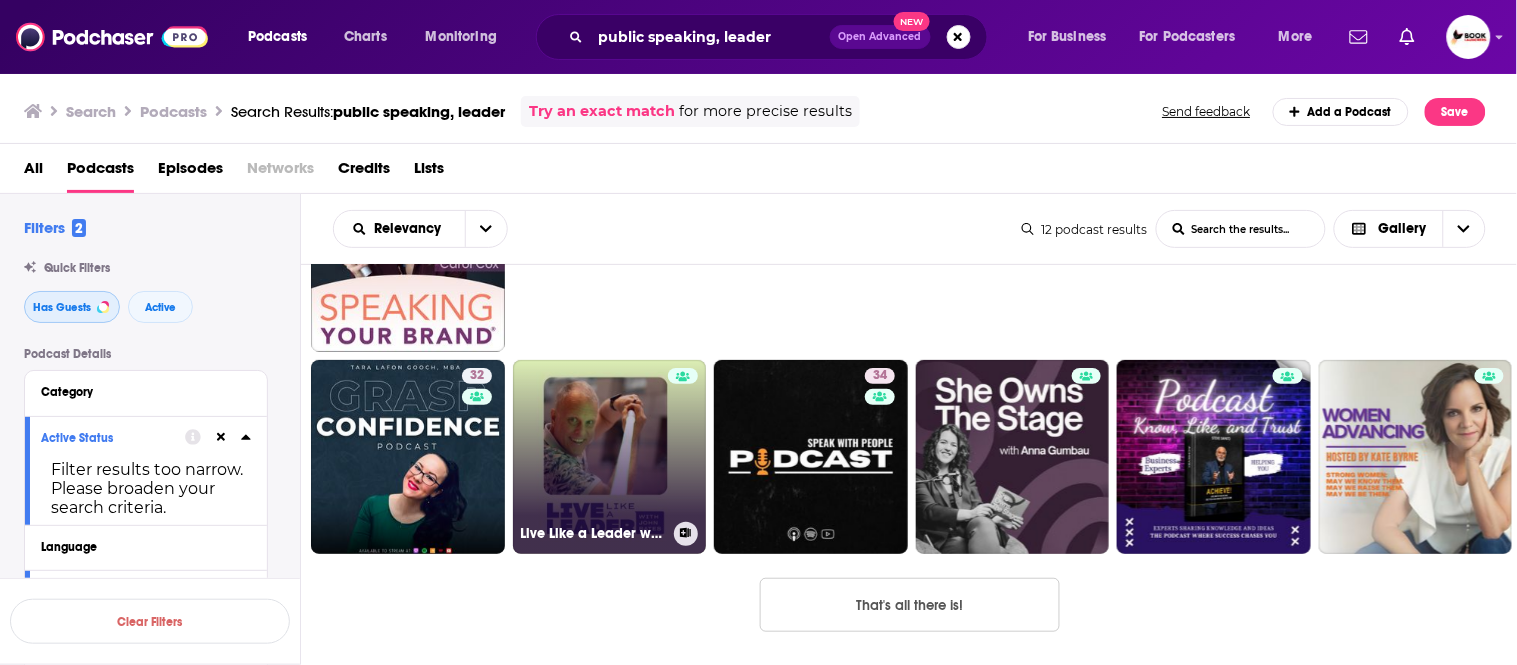 scroll, scrollTop: 0, scrollLeft: 0, axis: both 